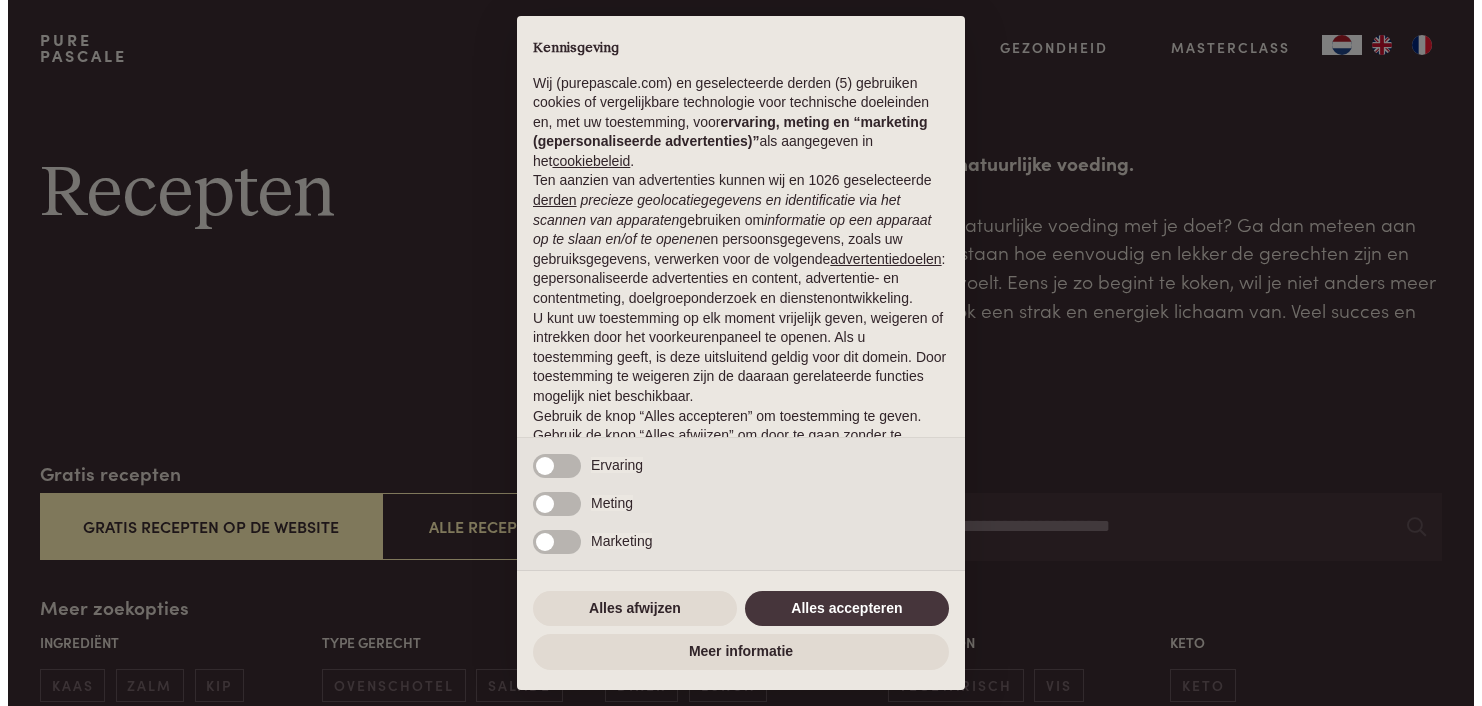 scroll, scrollTop: 0, scrollLeft: 0, axis: both 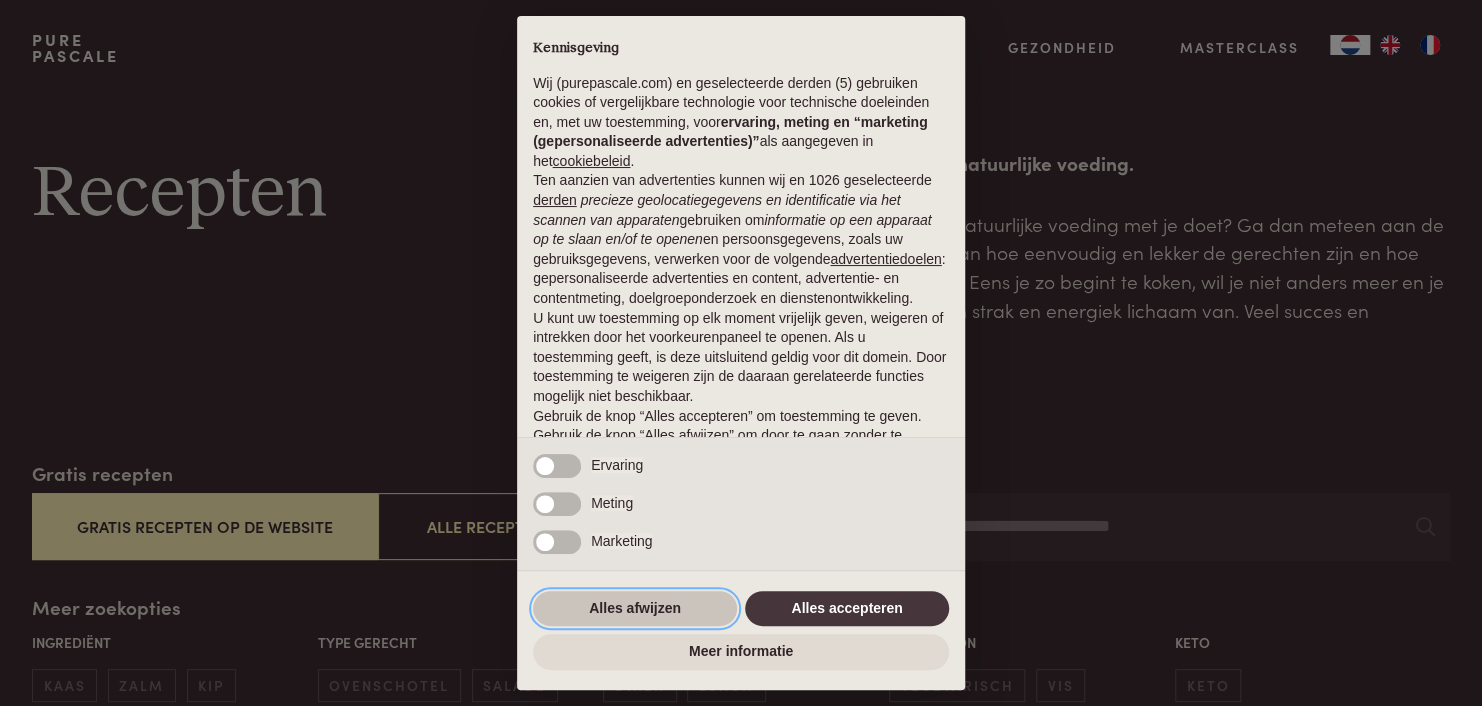 click on "Alles afwijzen" at bounding box center [635, 609] 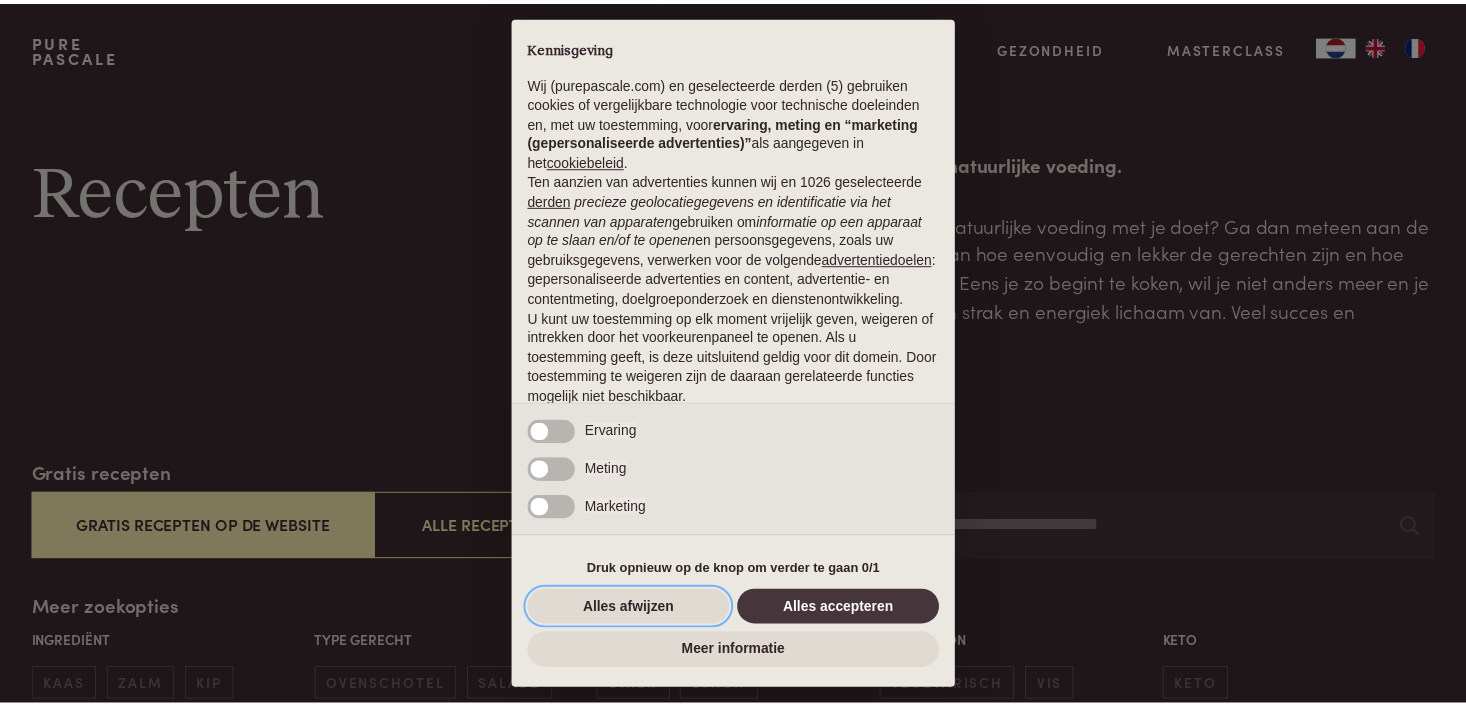 scroll, scrollTop: 97, scrollLeft: 0, axis: vertical 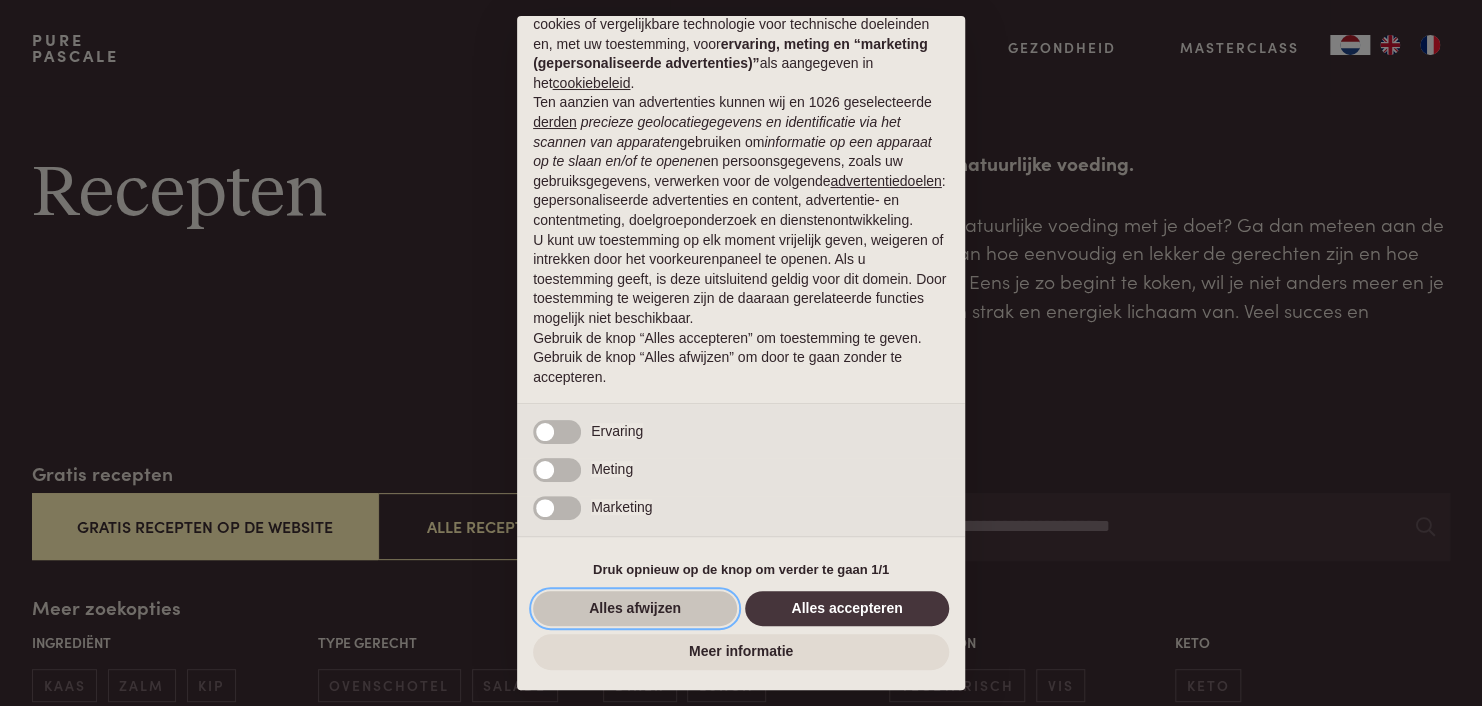 click on "Alles afwijzen" at bounding box center [635, 609] 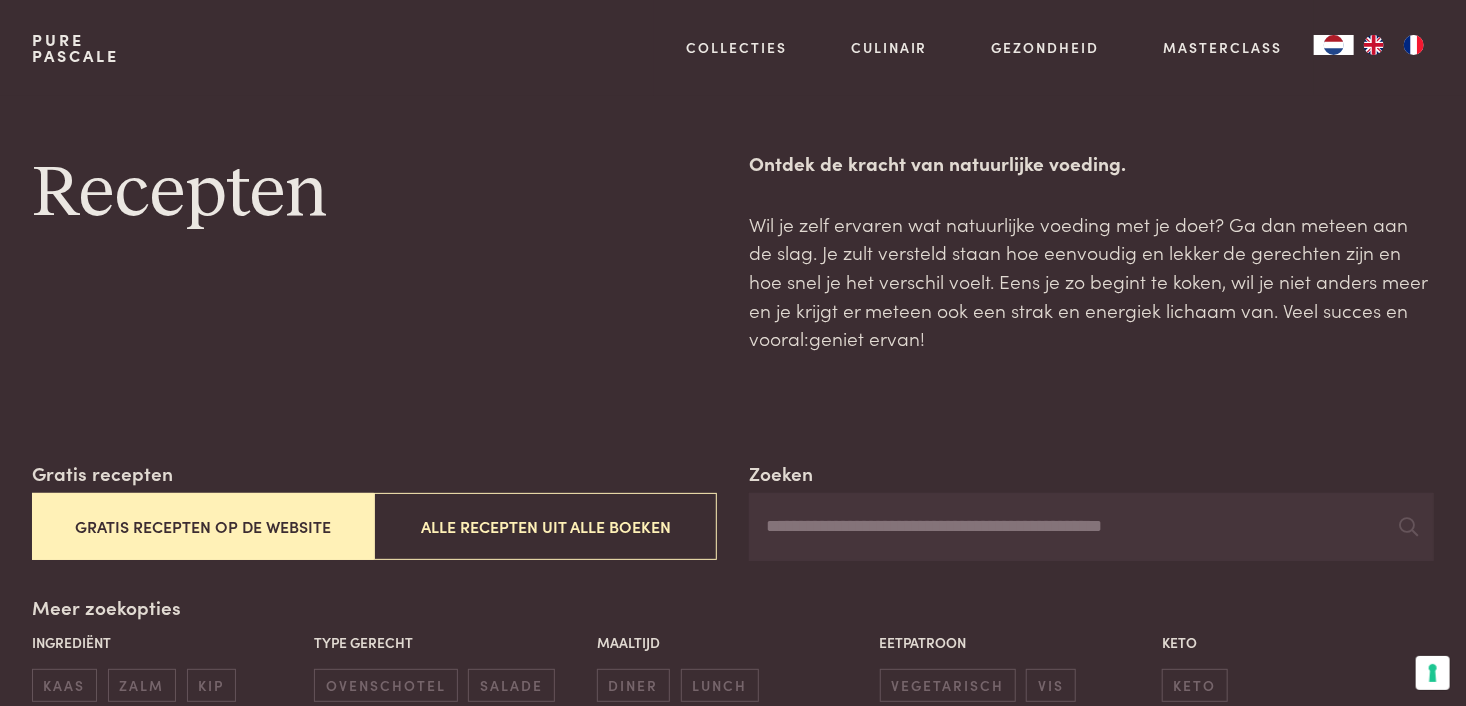 click on "Gratis recepten op de website" at bounding box center (203, 526) 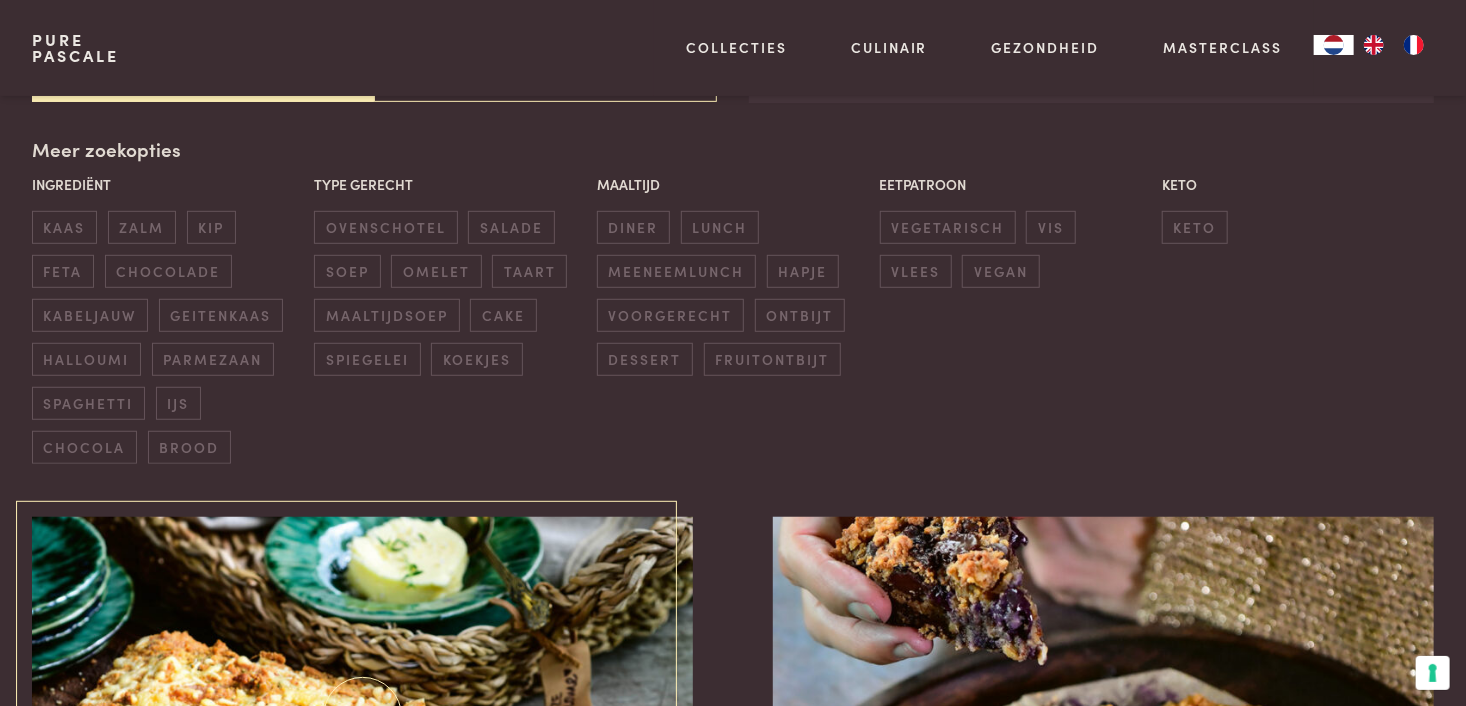 scroll, scrollTop: 459, scrollLeft: 0, axis: vertical 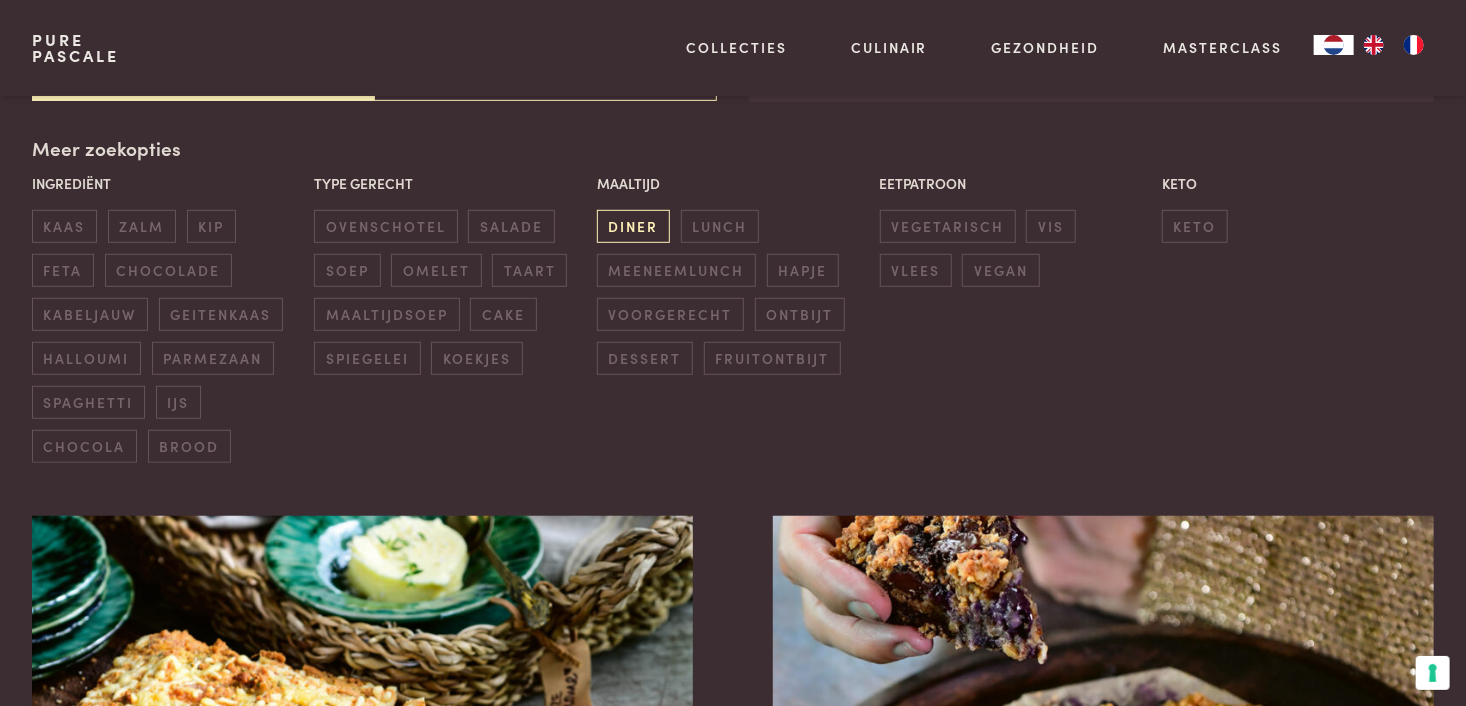 click on "diner" at bounding box center (633, 226) 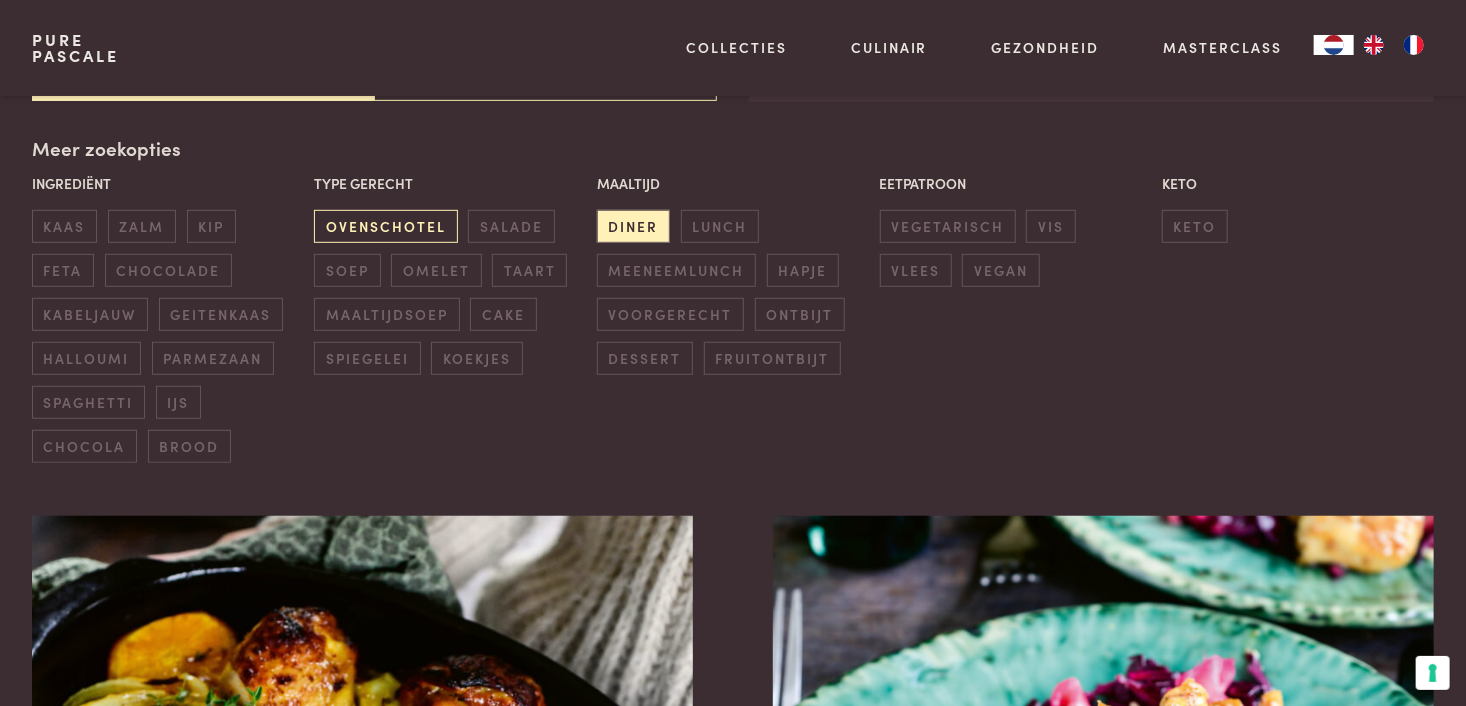 click on "ovenschotel" at bounding box center [385, 226] 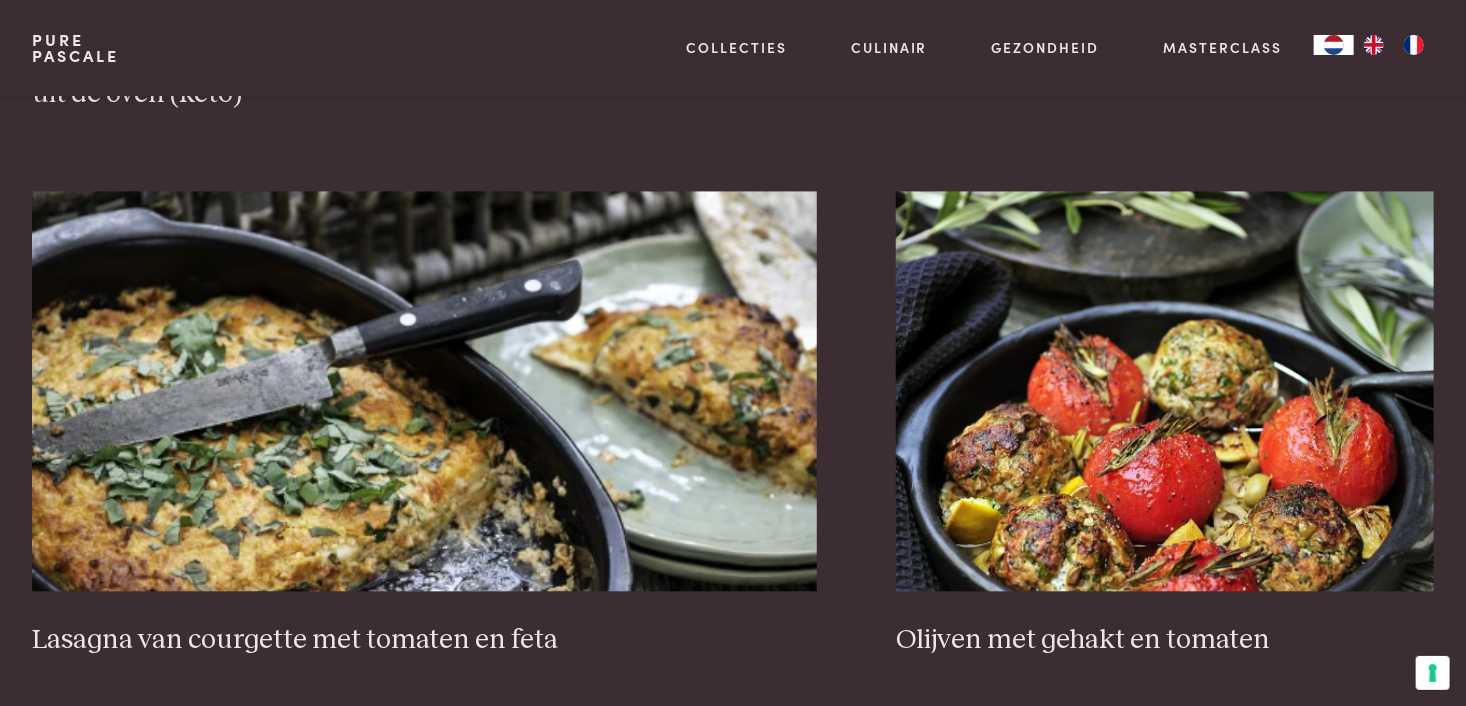 scroll, scrollTop: 1959, scrollLeft: 0, axis: vertical 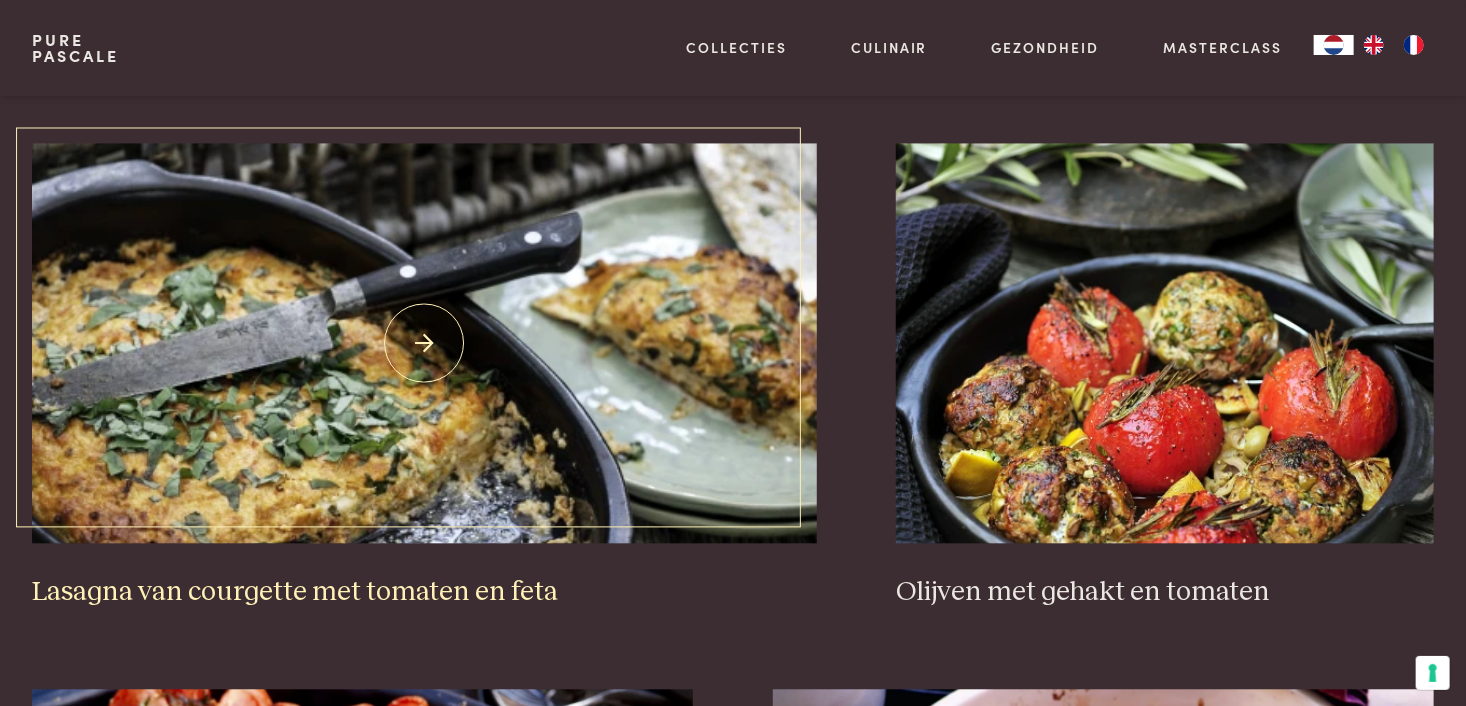 click at bounding box center [424, 343] 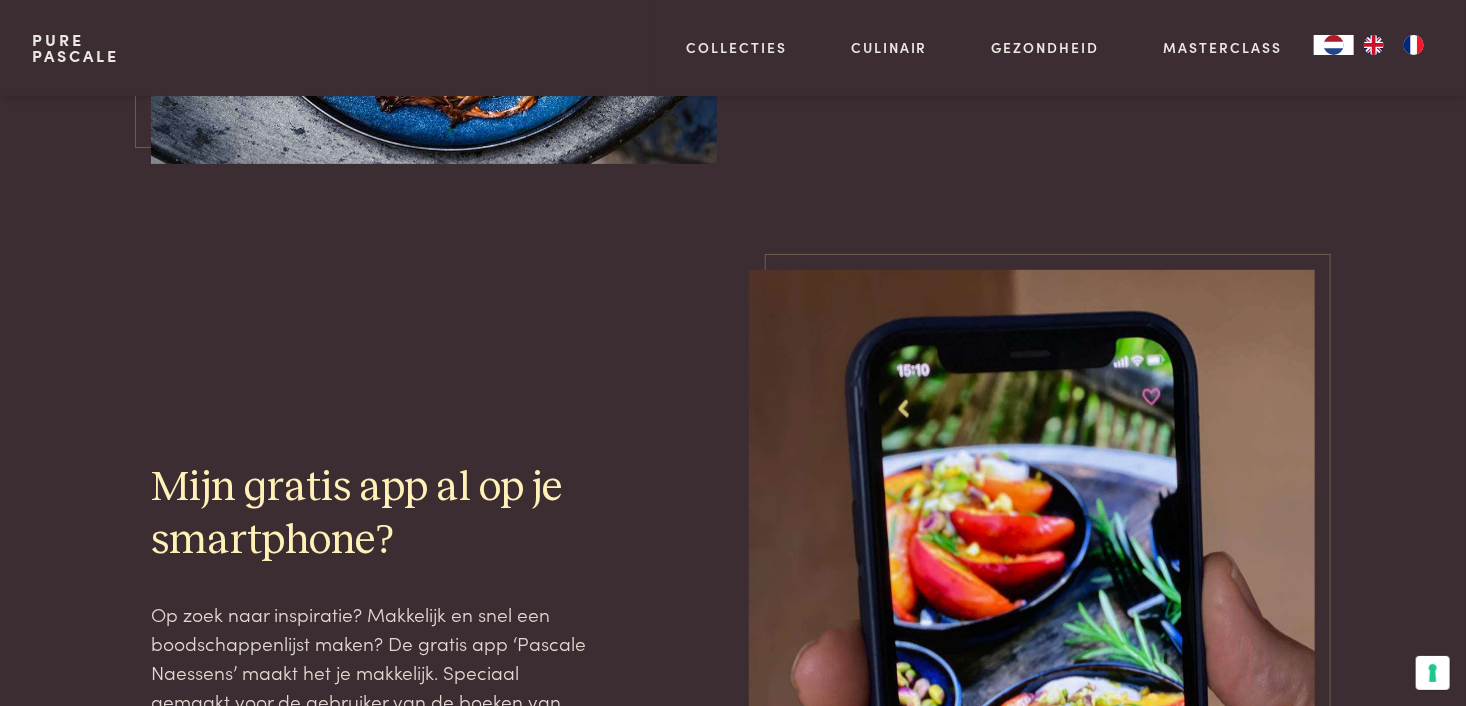 scroll, scrollTop: 3959, scrollLeft: 0, axis: vertical 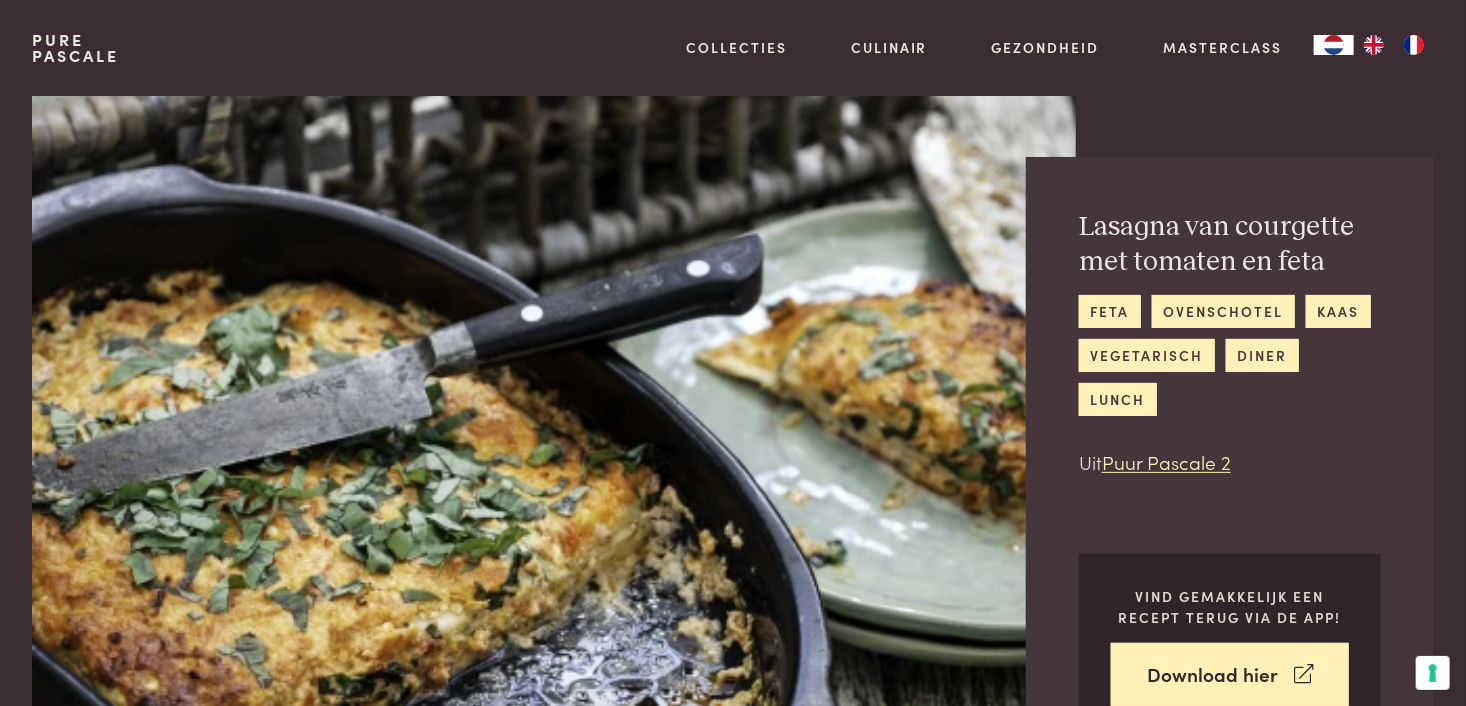 click at bounding box center (554, 409) 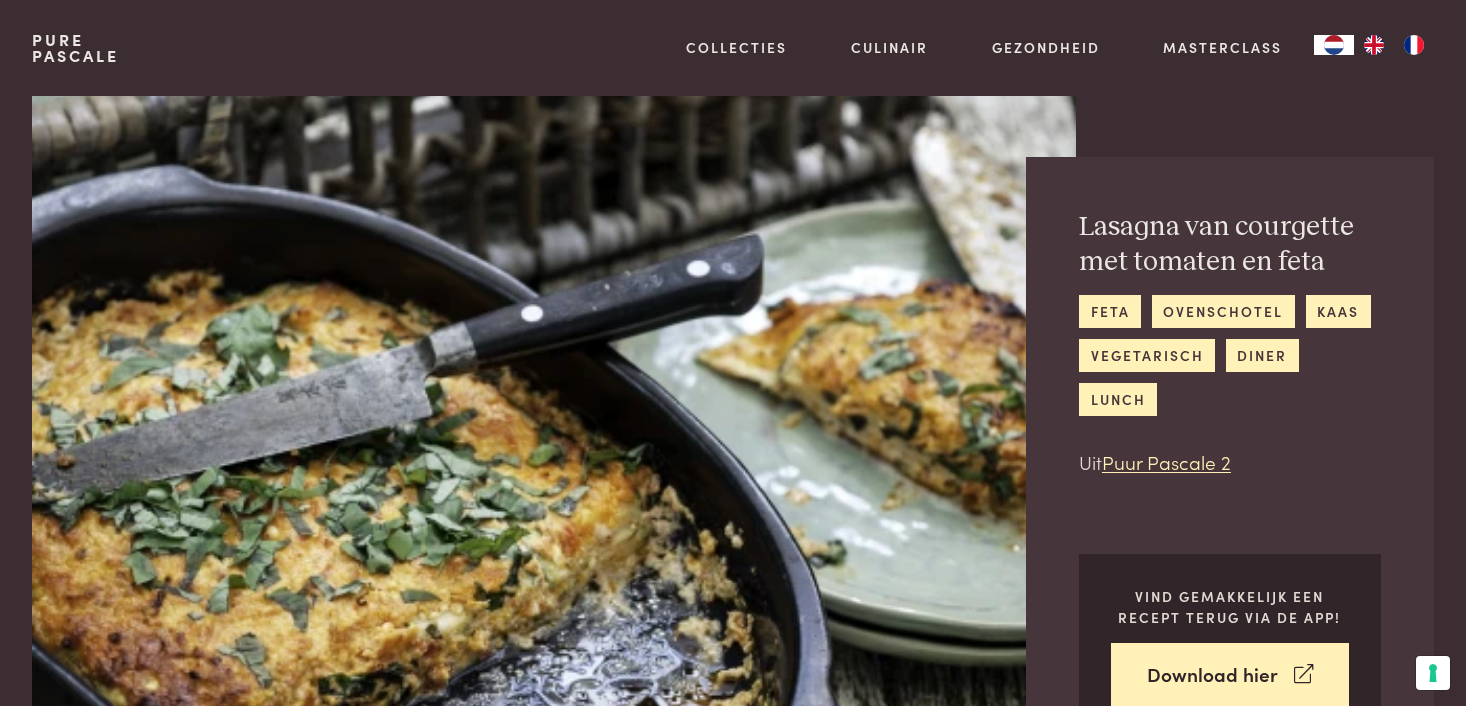 scroll, scrollTop: 0, scrollLeft: 0, axis: both 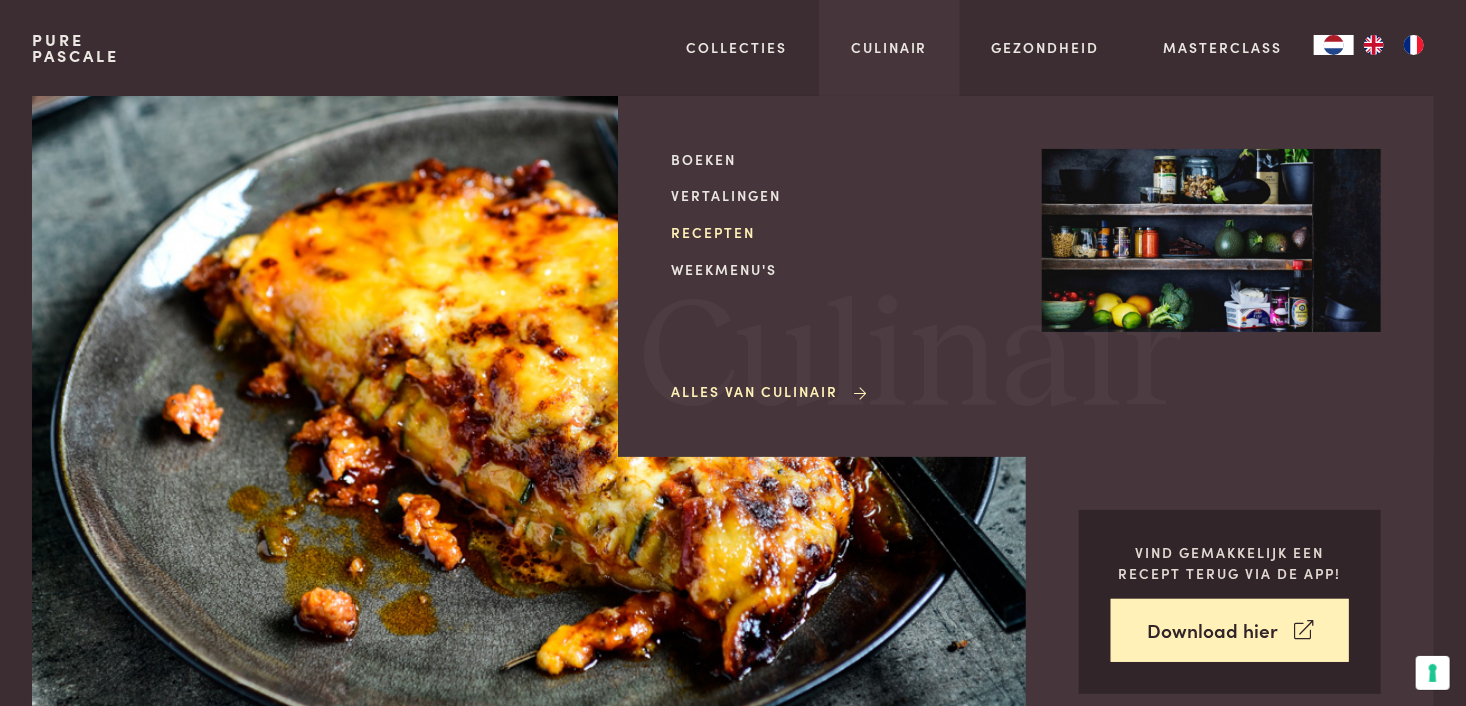 click on "Recepten" at bounding box center [840, 232] 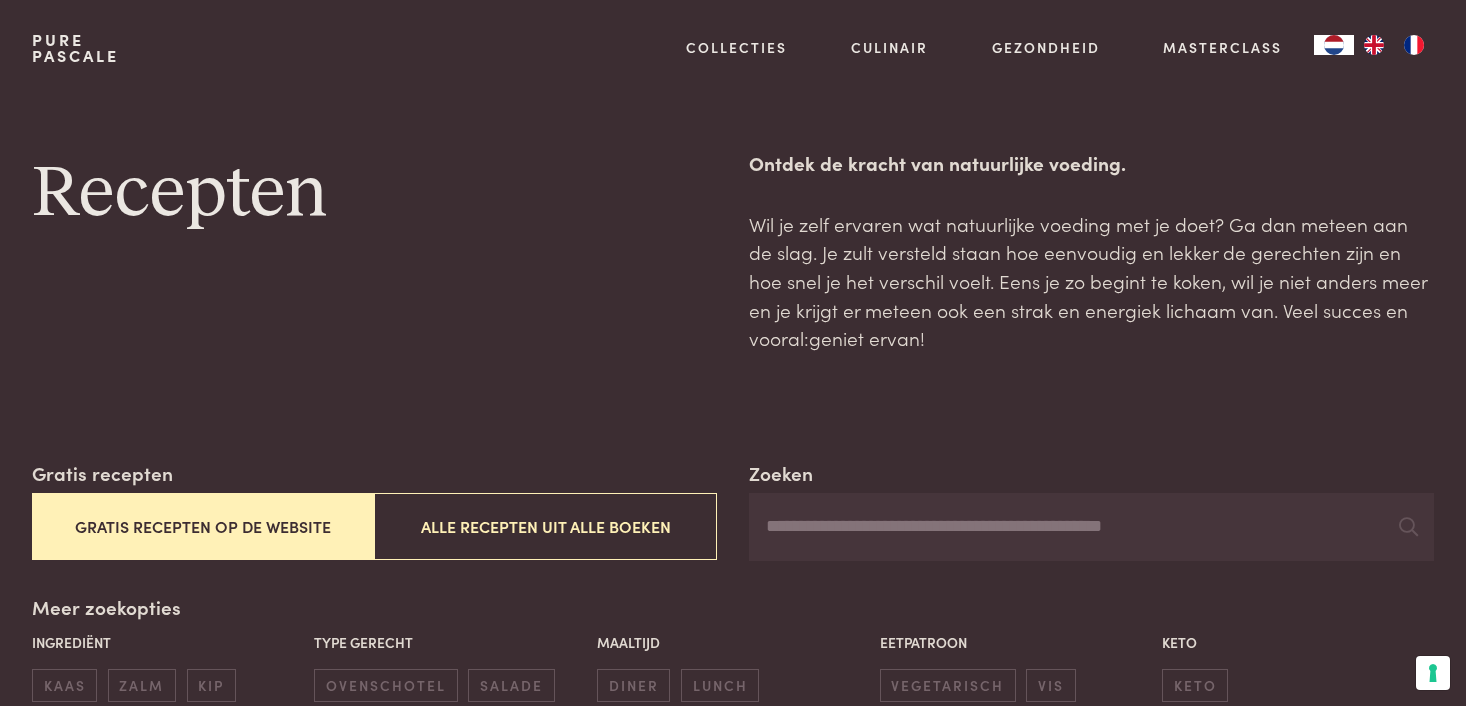 scroll, scrollTop: 0, scrollLeft: 0, axis: both 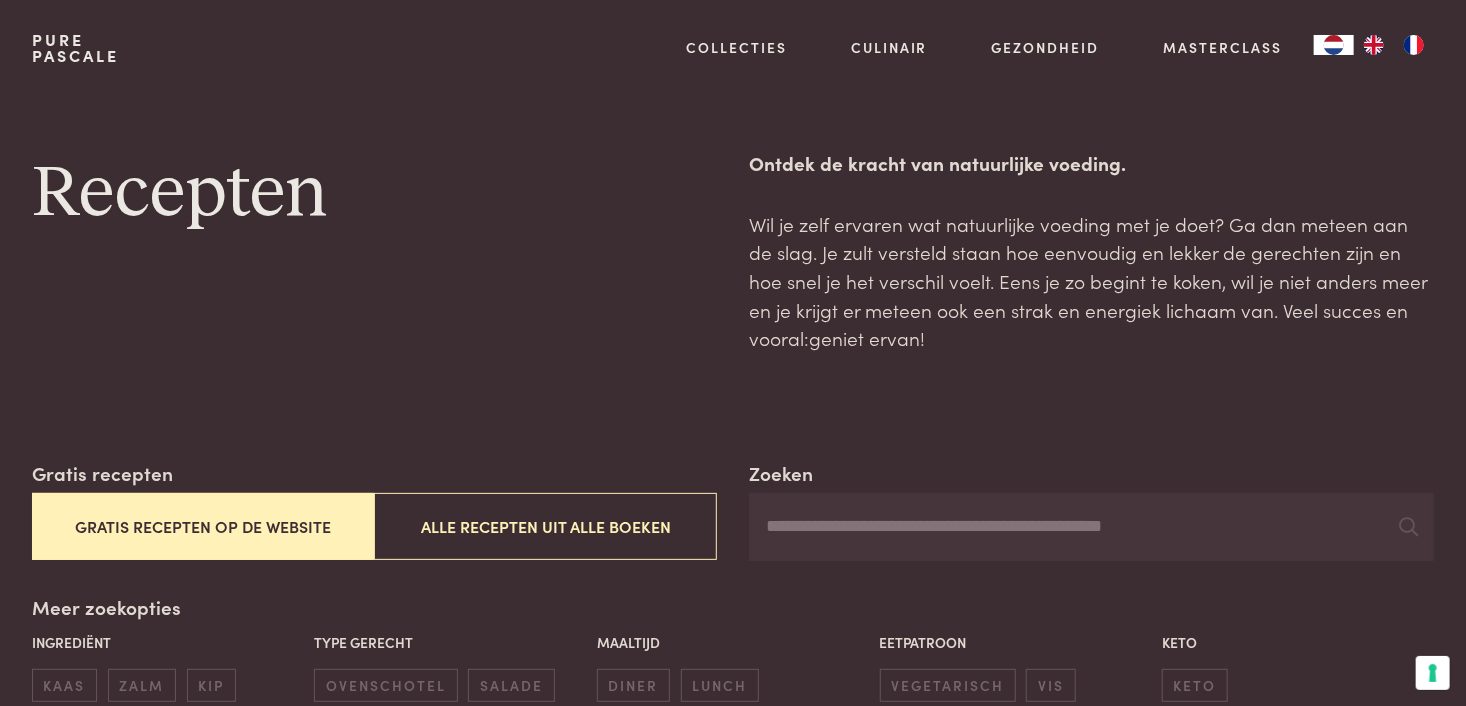 click on "Gratis recepten op de website" at bounding box center (203, 526) 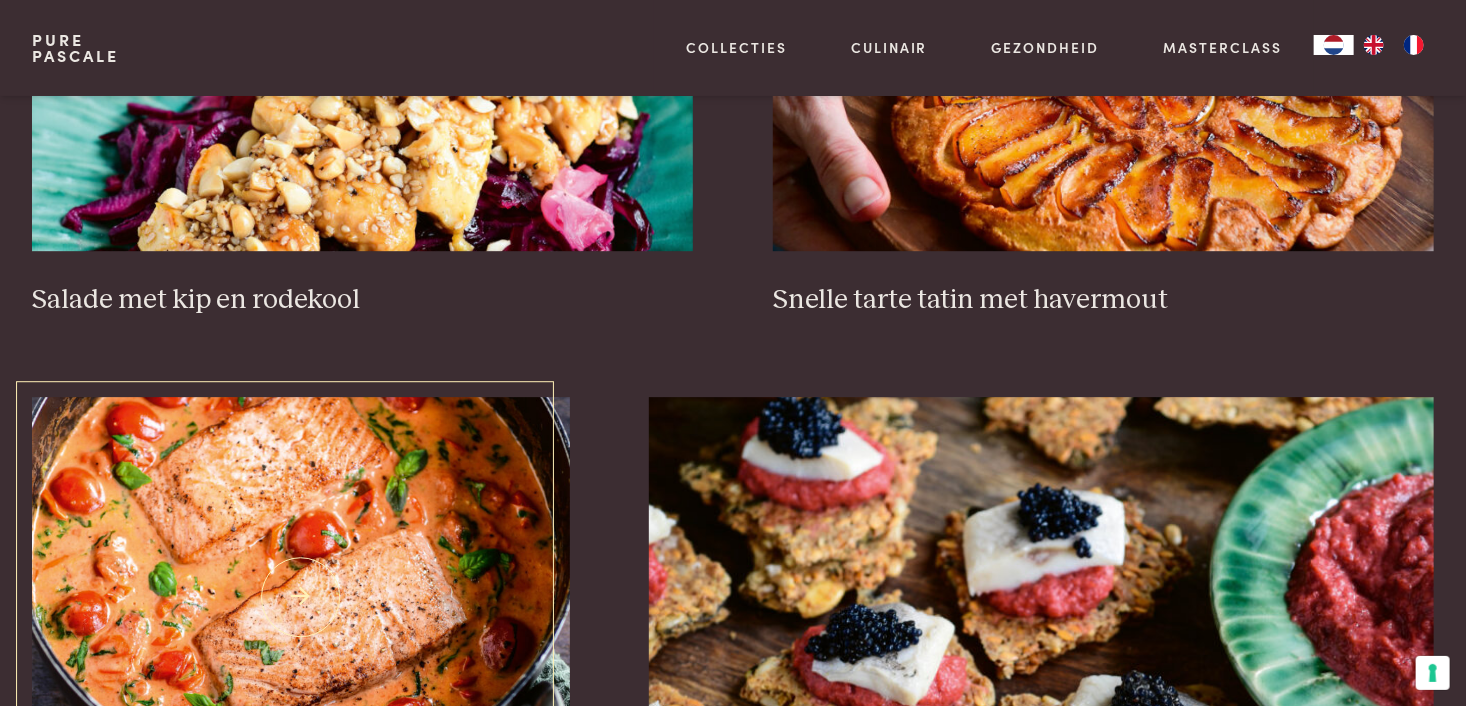 scroll, scrollTop: 2759, scrollLeft: 0, axis: vertical 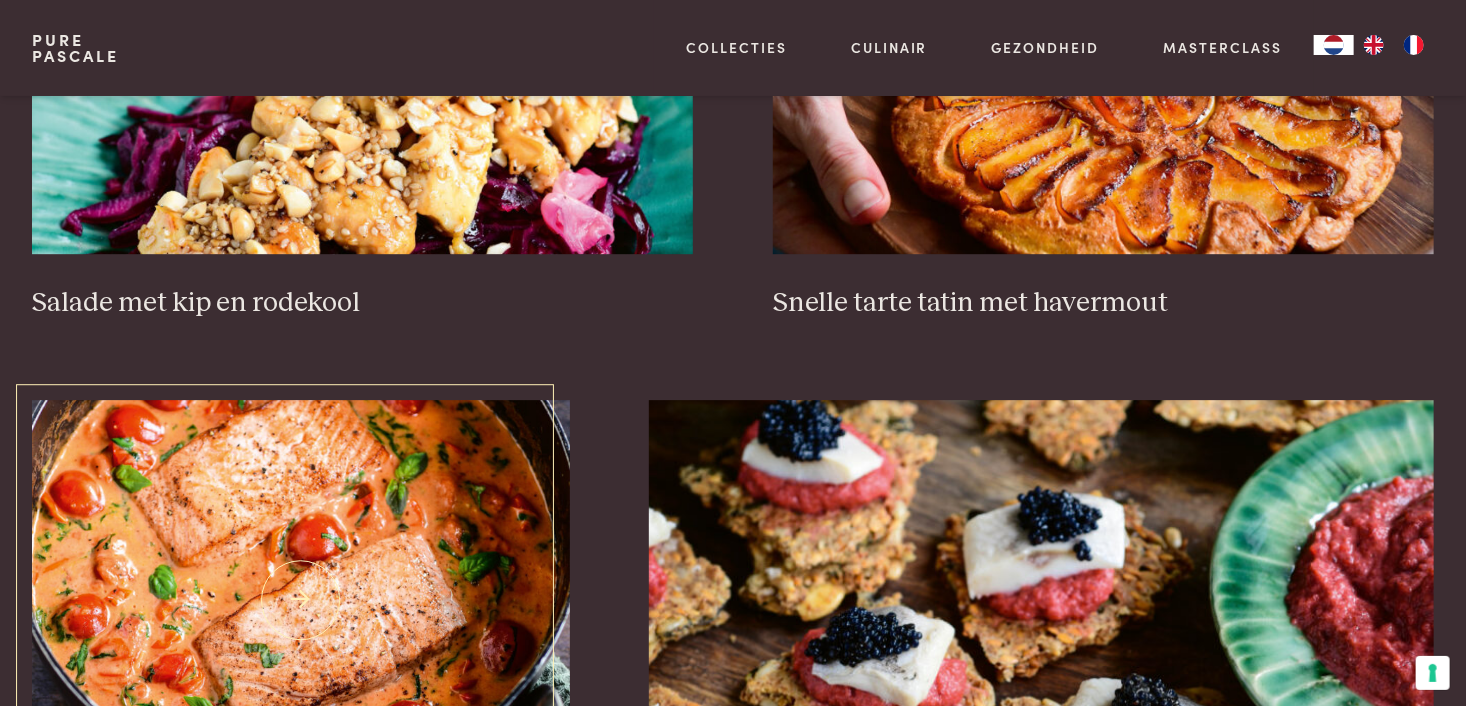 click at bounding box center [301, 600] 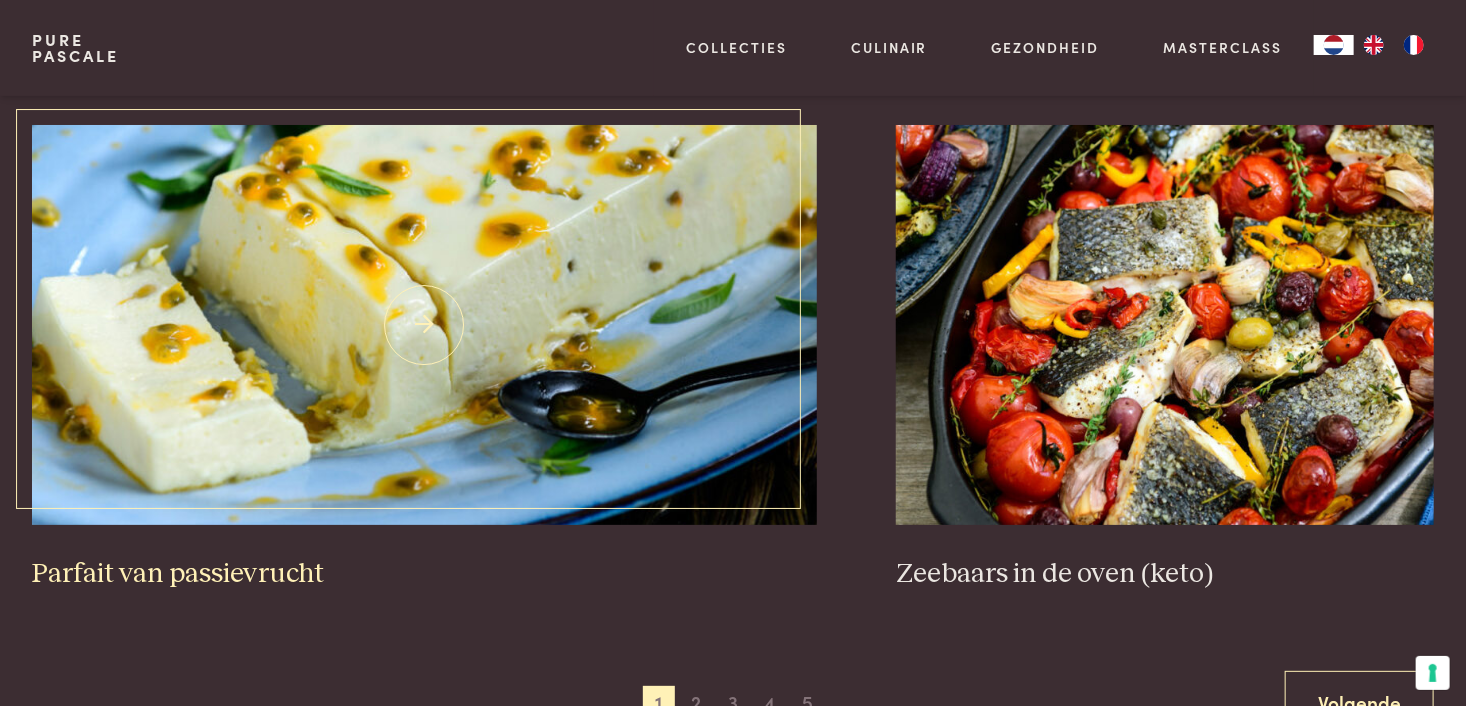 scroll, scrollTop: 3659, scrollLeft: 0, axis: vertical 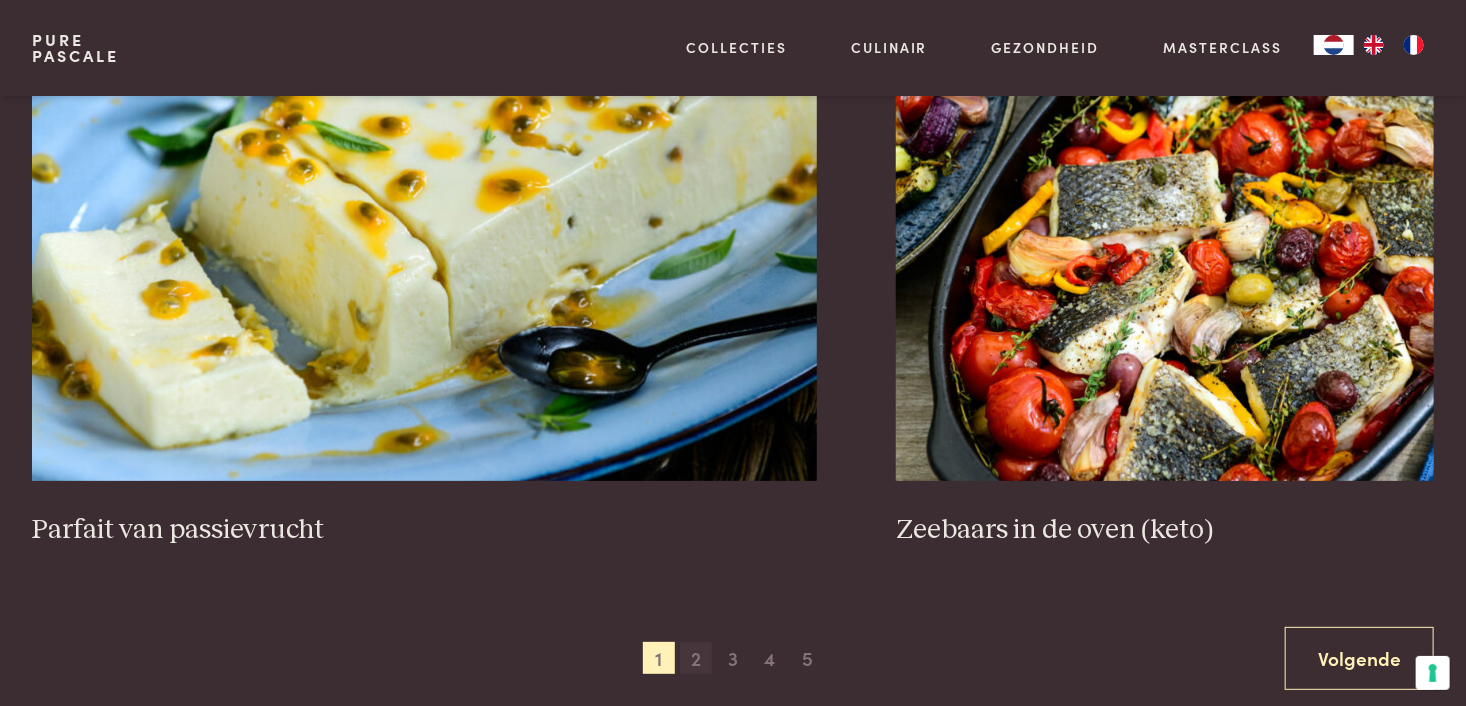 click on "2" at bounding box center (696, 658) 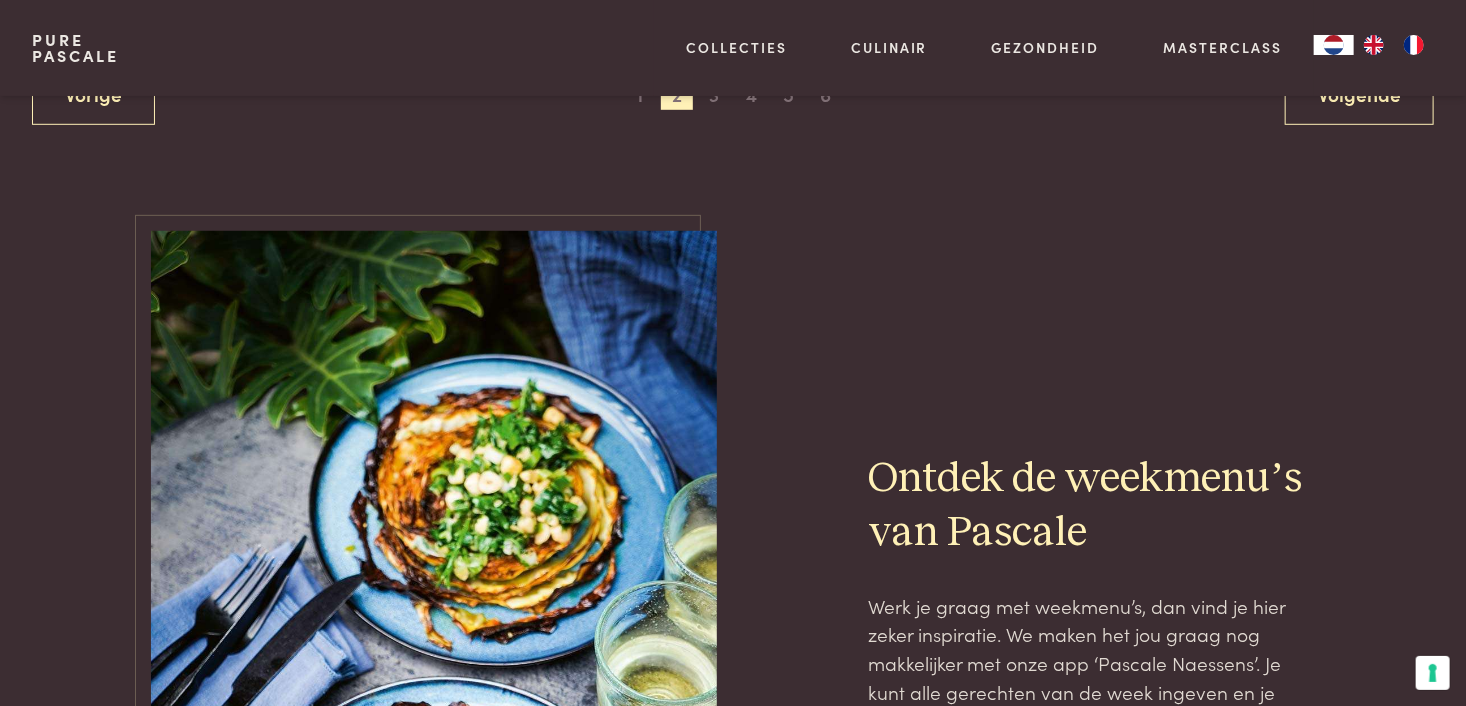 scroll, scrollTop: 4259, scrollLeft: 0, axis: vertical 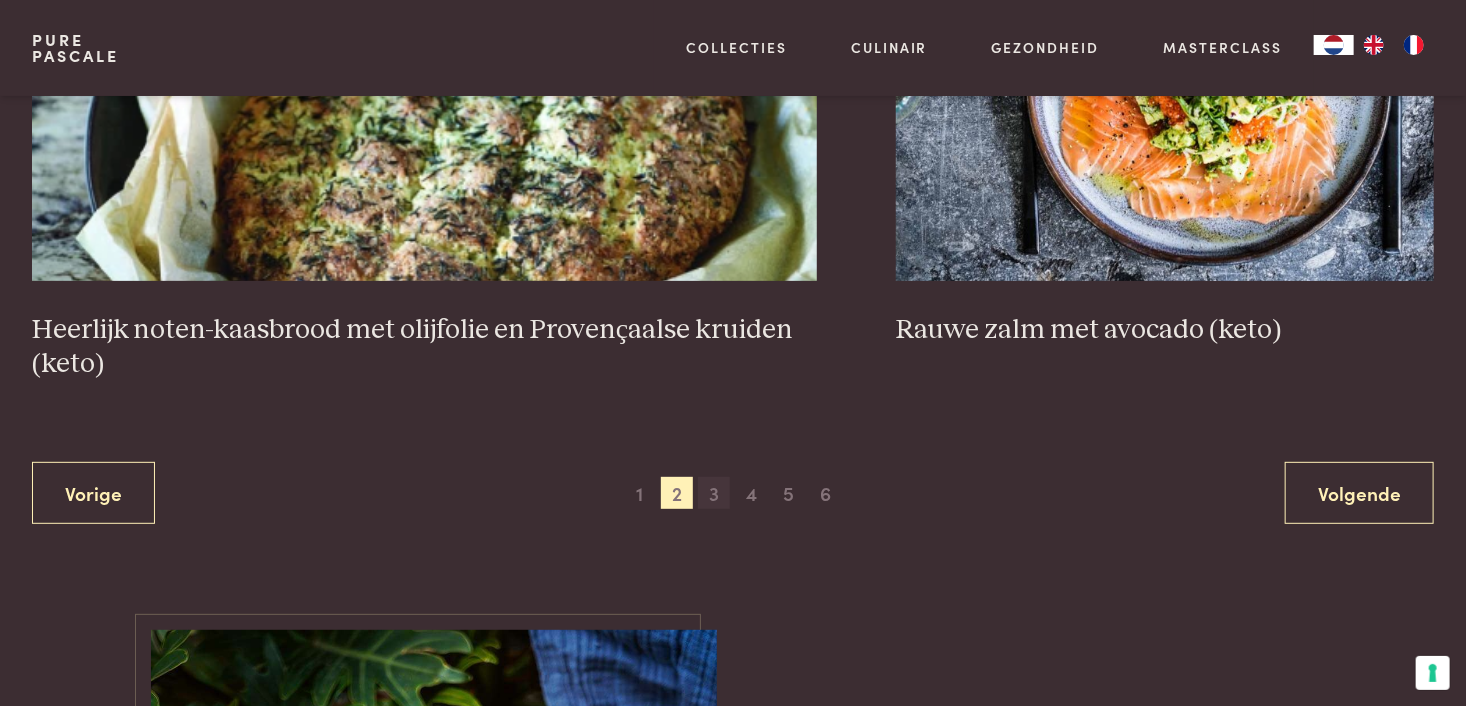 click on "3" at bounding box center [714, 493] 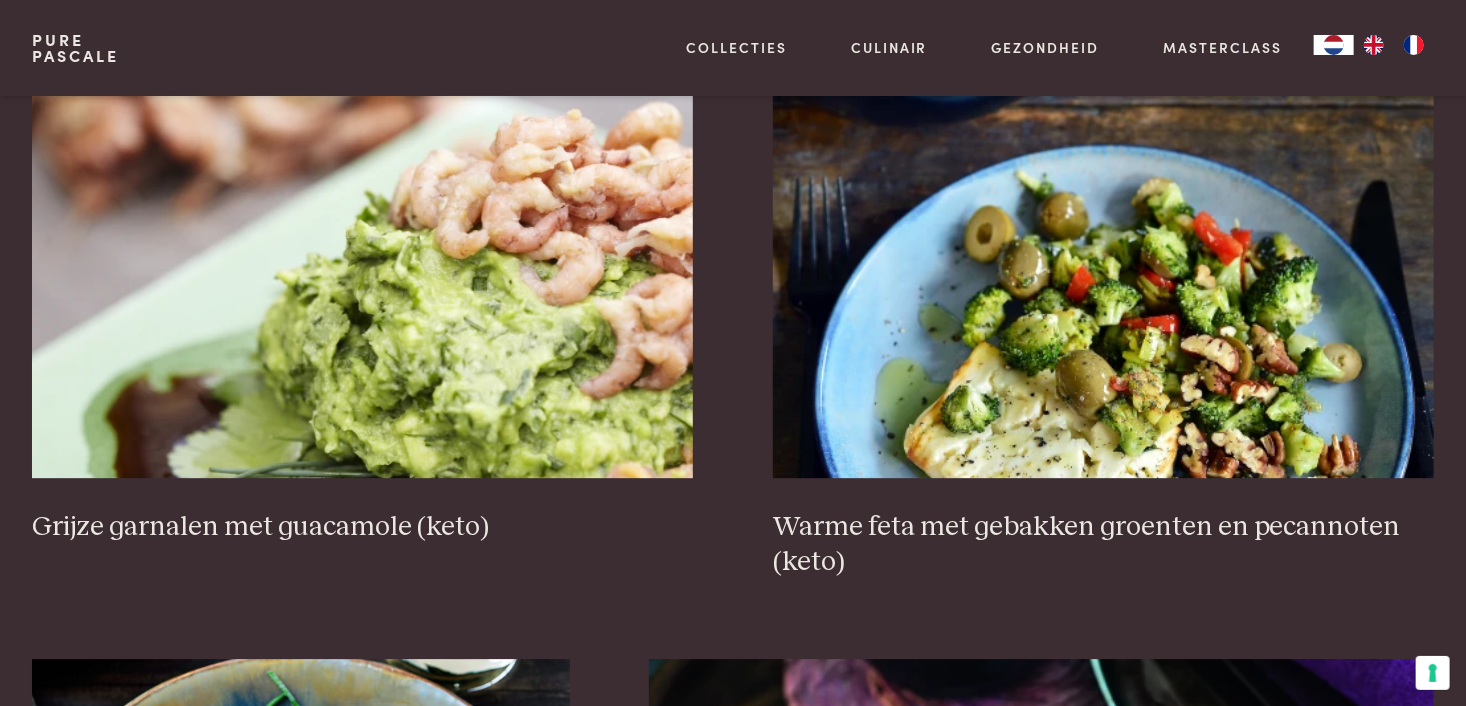 scroll, scrollTop: 2659, scrollLeft: 0, axis: vertical 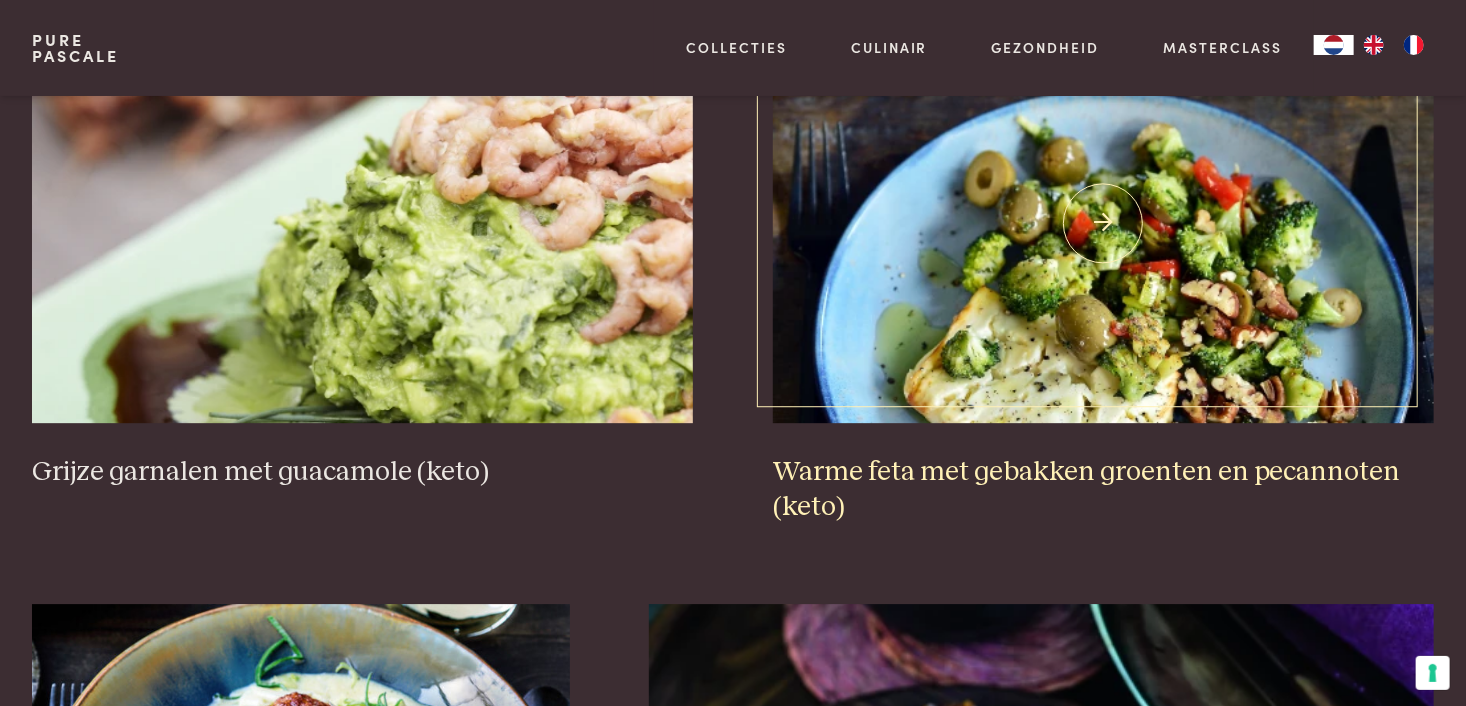 click on "Warme feta met gebakken groenten en pecannoten (keto)" at bounding box center [1103, 489] 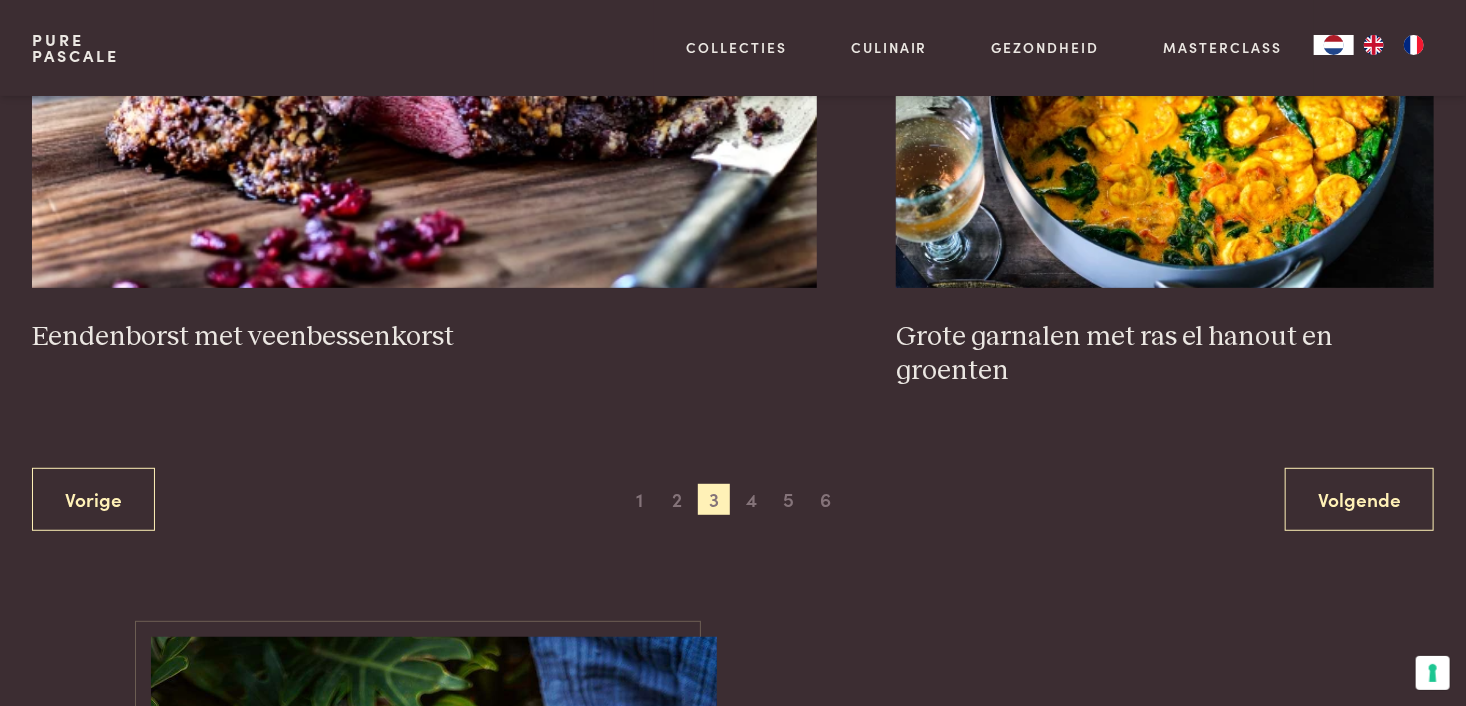 scroll, scrollTop: 3959, scrollLeft: 0, axis: vertical 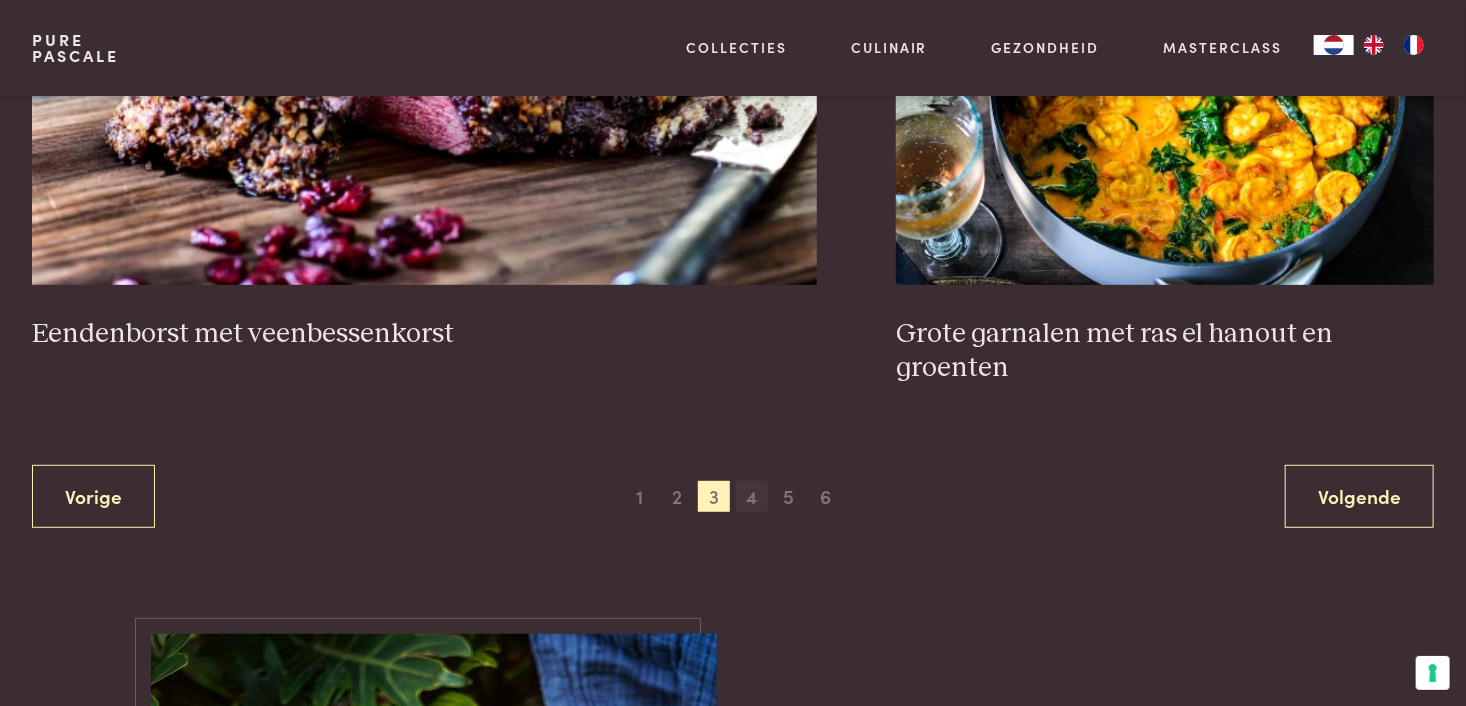 click on "4" at bounding box center [752, 497] 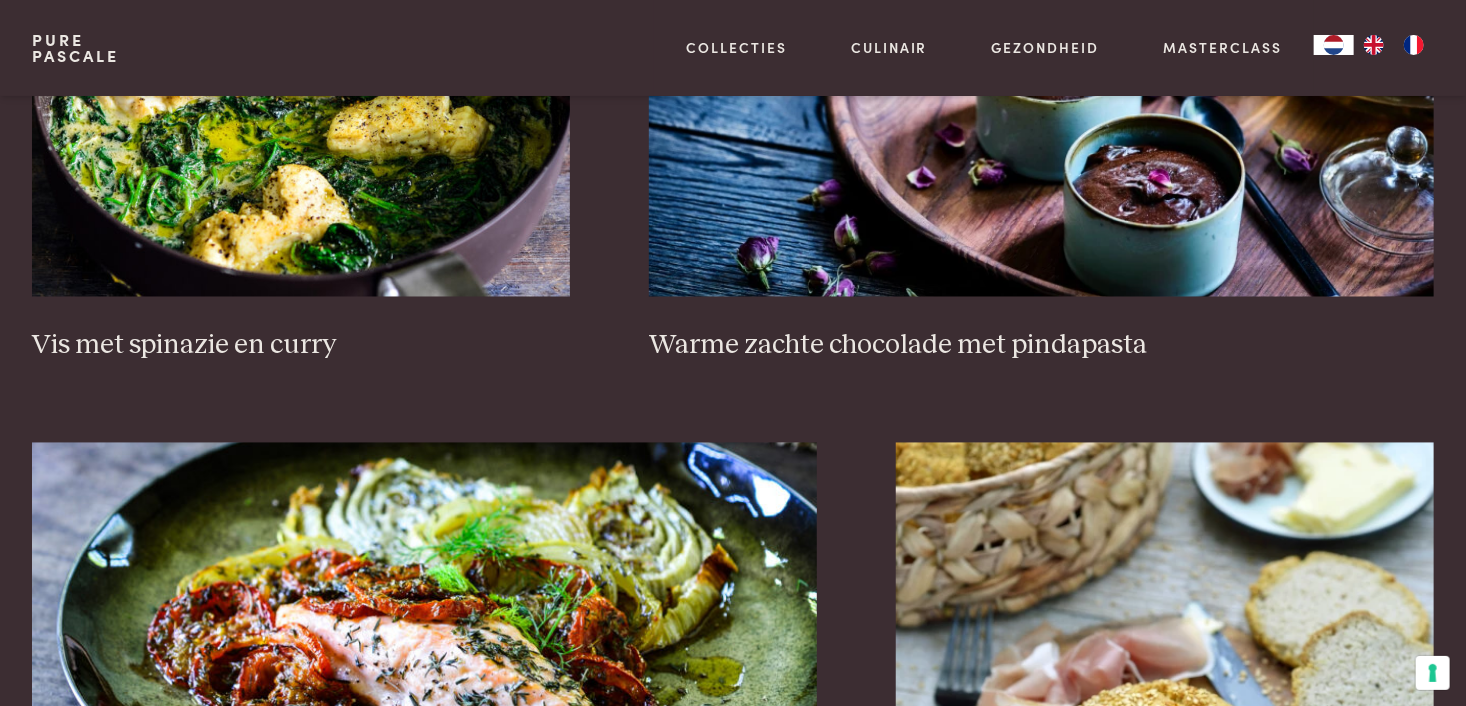 scroll, scrollTop: 1659, scrollLeft: 0, axis: vertical 